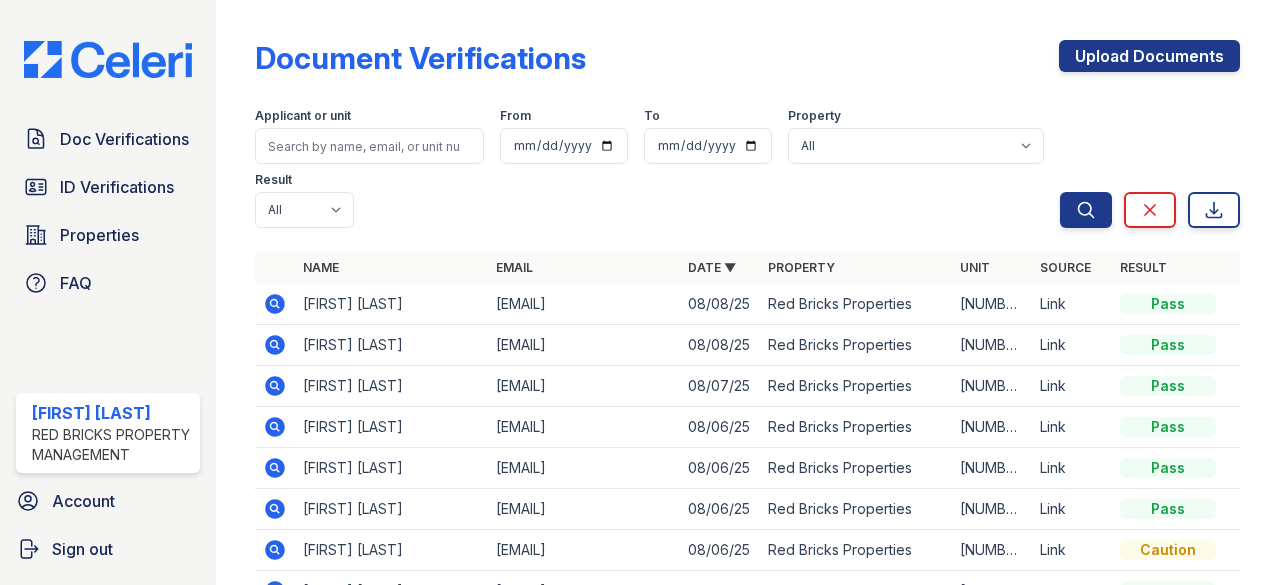 scroll, scrollTop: 0, scrollLeft: 0, axis: both 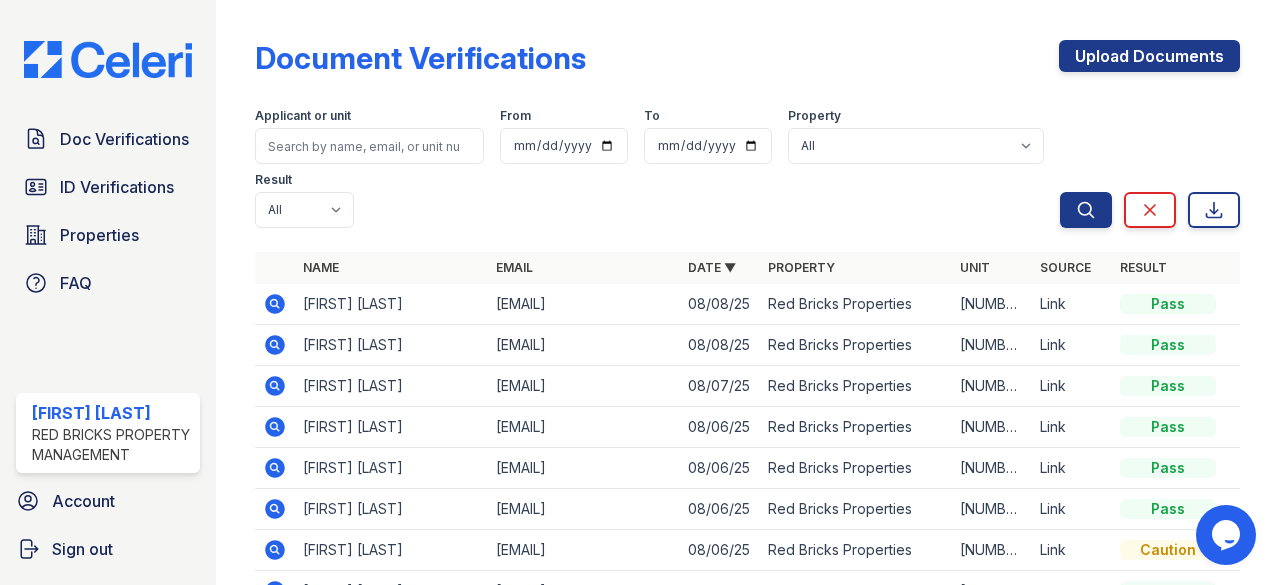 click 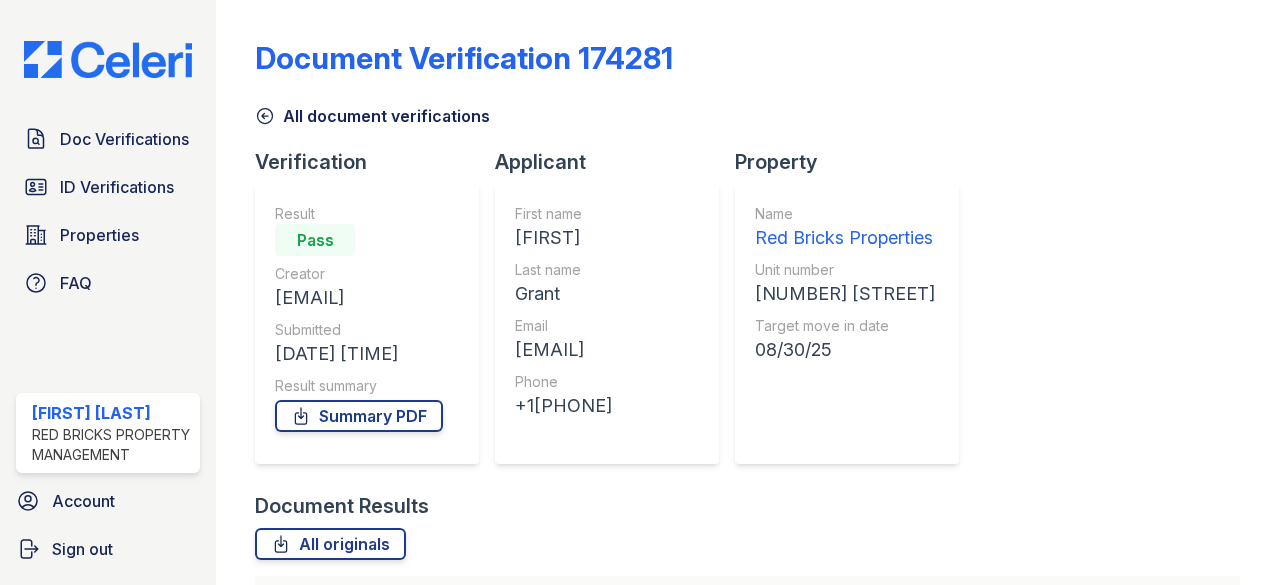 scroll, scrollTop: 0, scrollLeft: 0, axis: both 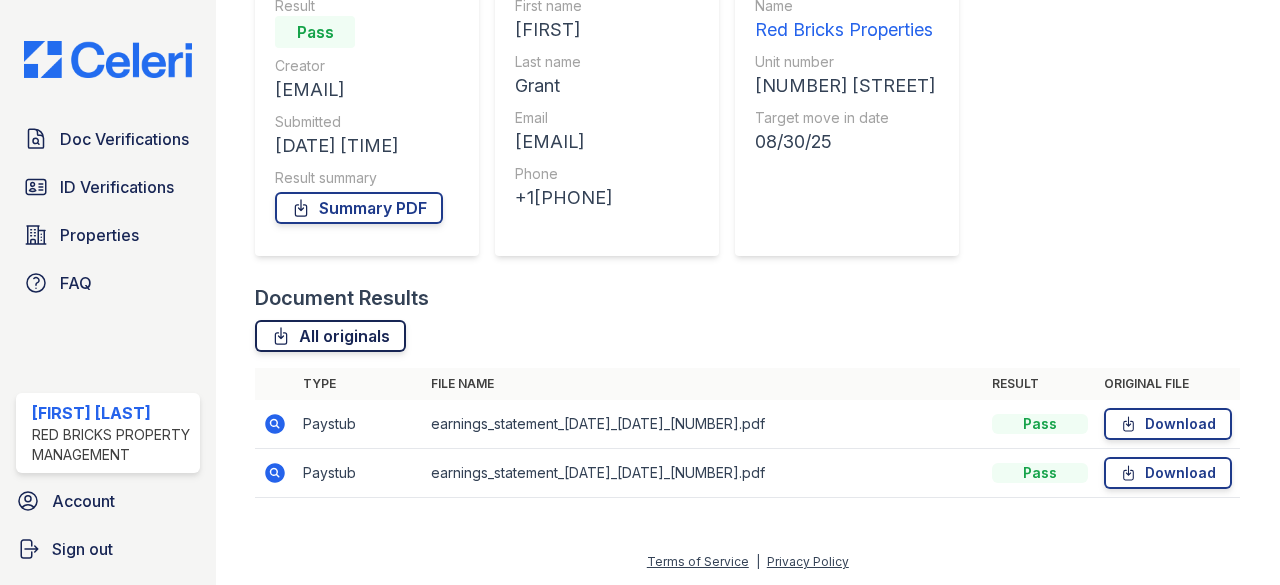 click on "All originals" at bounding box center [330, 336] 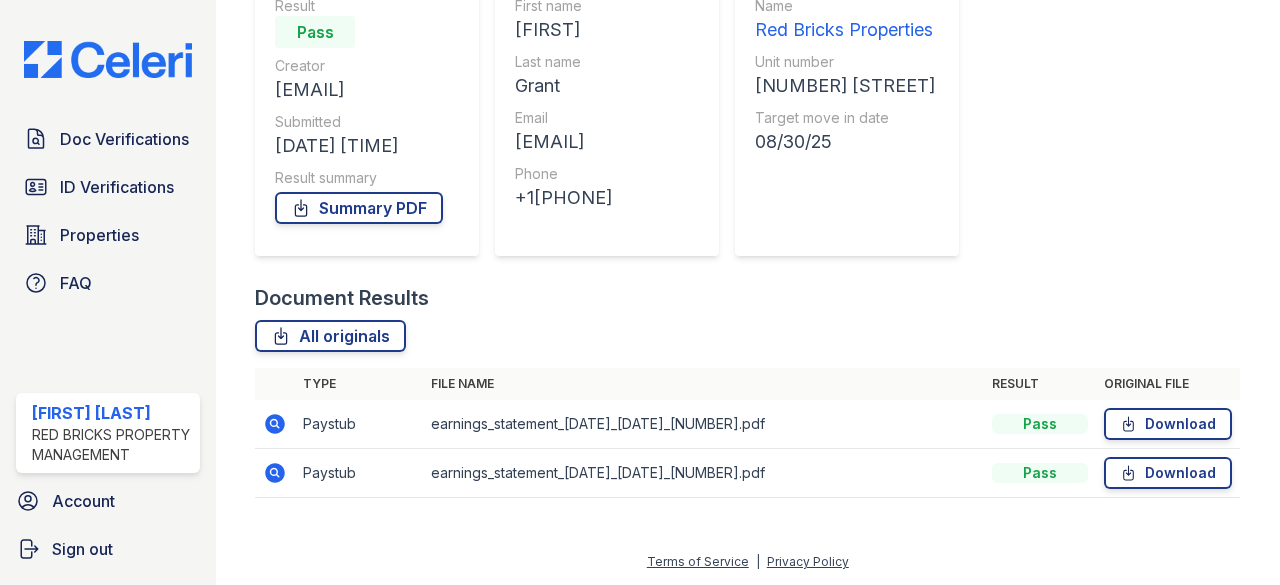 click on "File name" at bounding box center (703, 384) 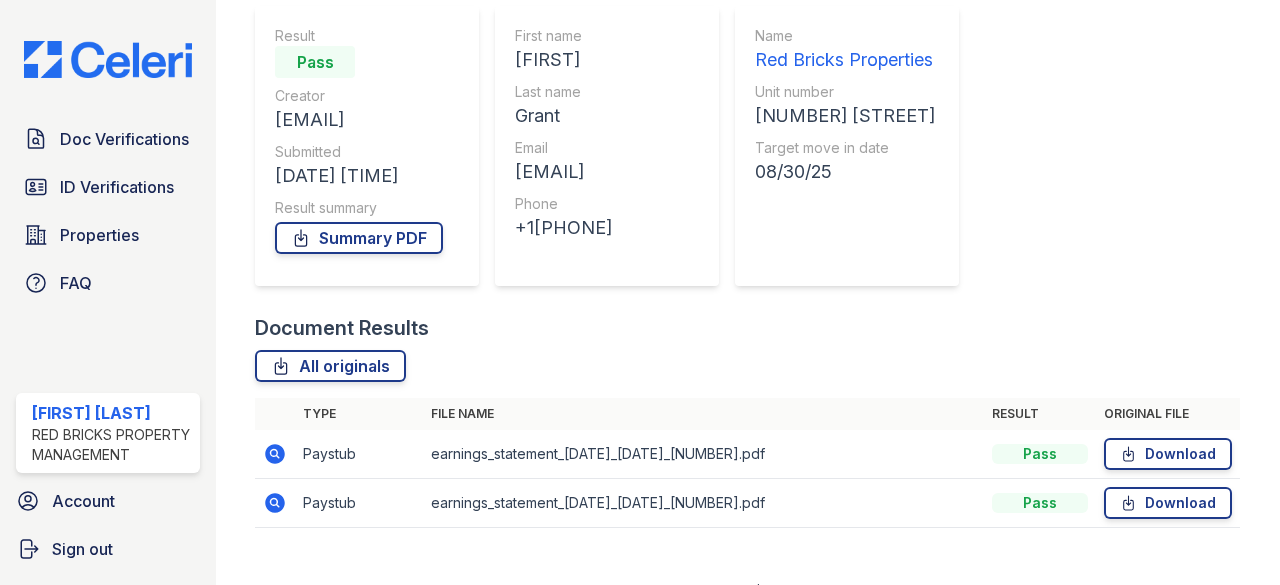 scroll, scrollTop: 208, scrollLeft: 0, axis: vertical 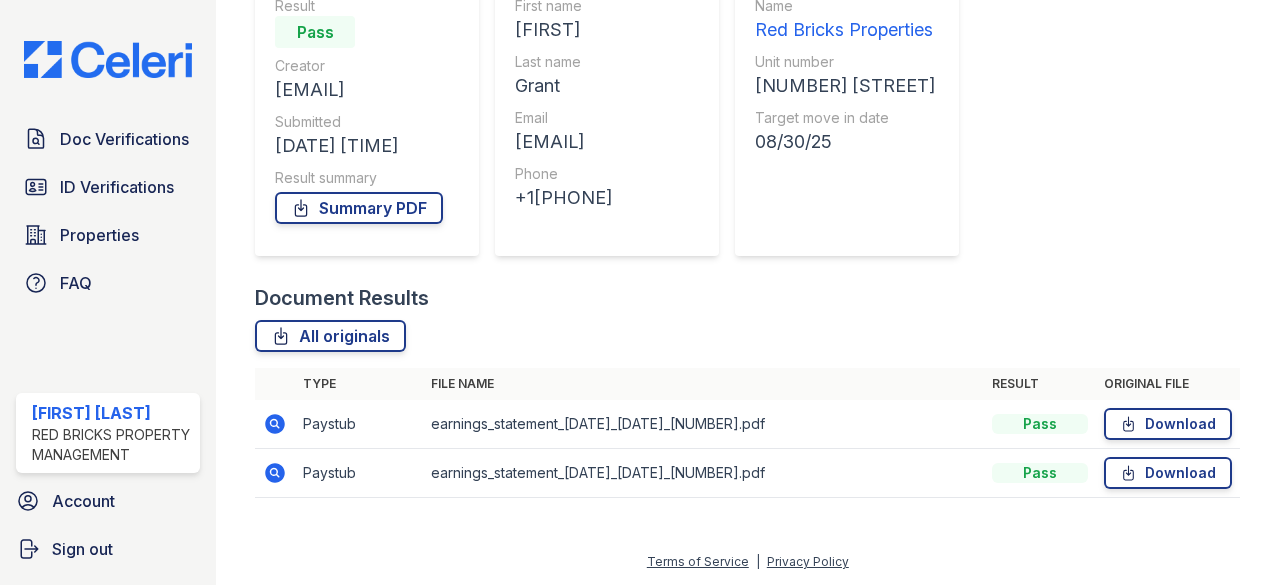 click on "Document Verification 174281
All document verifications
Verification
Result
Pass
Creator
zyirdad@gmail.com
Submitted
08/08/25 01:45:24 AM
Result summary
Summary PDF
Applicant
First name
Travis
Last name
Grant
Email
zyirdad@gmail.com
Phone
+17044312362
Property
Name
Red Bricks Properties
Unit number
7109 Pennyroyal Way
Target move in date
08/30/25
Document Results
All originals
Type
File name
Result
Original file
Paystub
Pass" at bounding box center (747, 159) 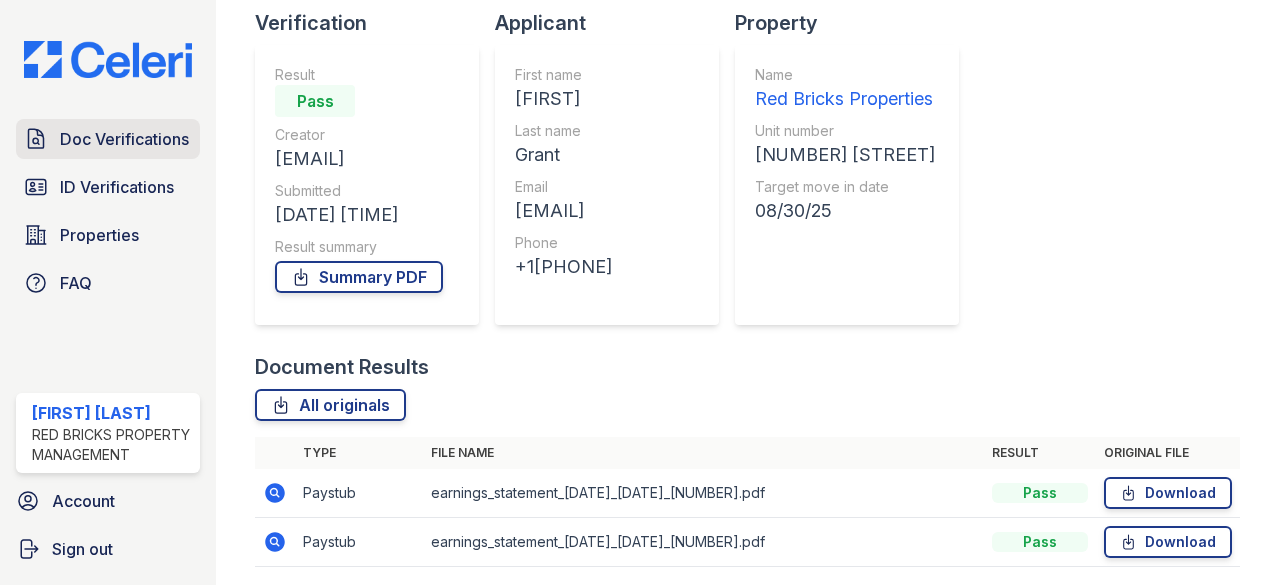 scroll, scrollTop: 108, scrollLeft: 0, axis: vertical 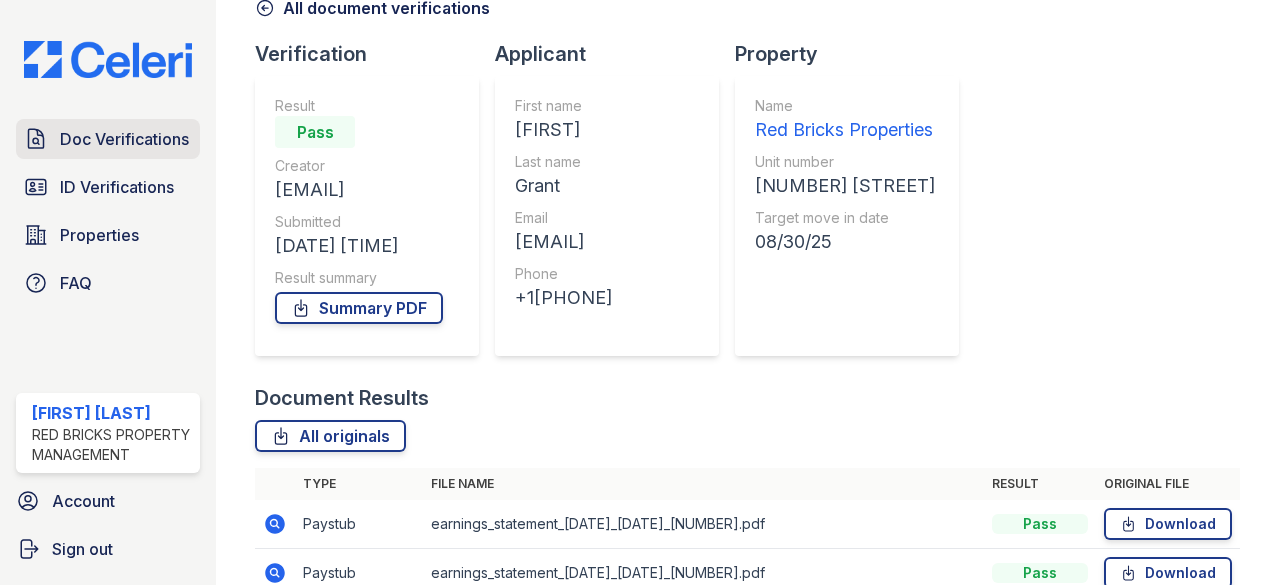 click on "Doc Verifications" at bounding box center (124, 139) 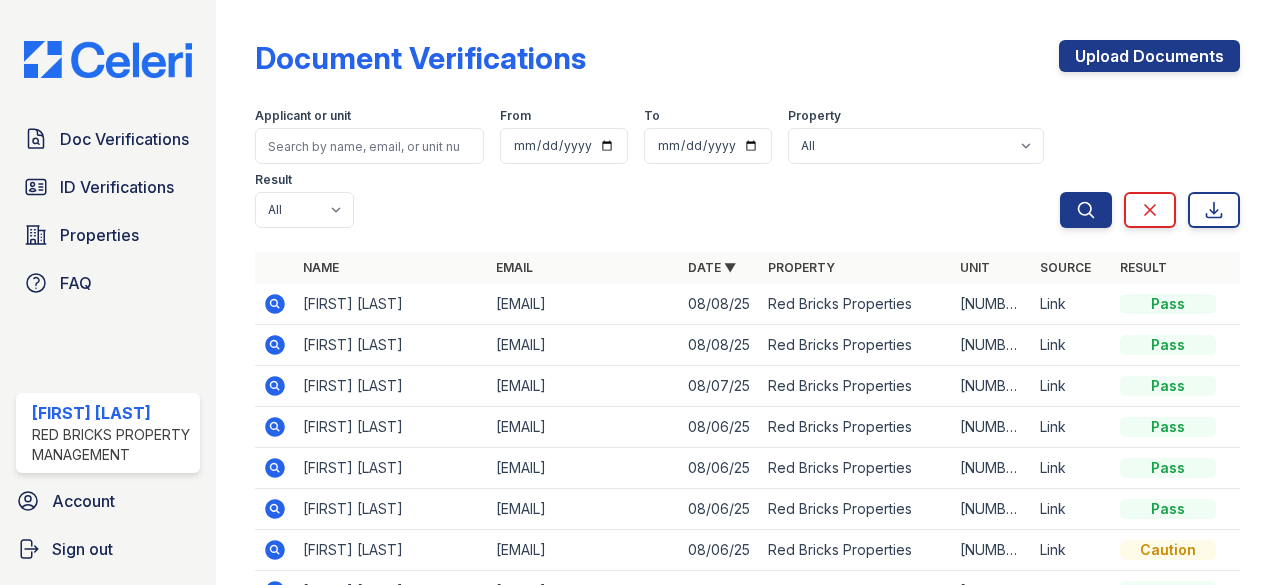 click 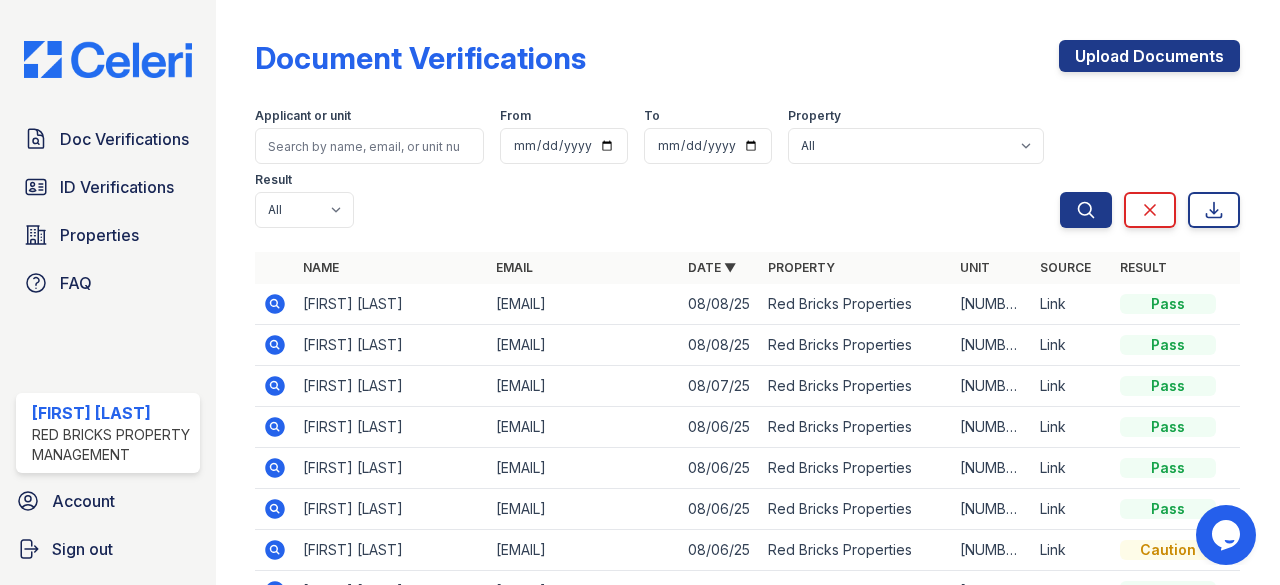 scroll, scrollTop: 0, scrollLeft: 0, axis: both 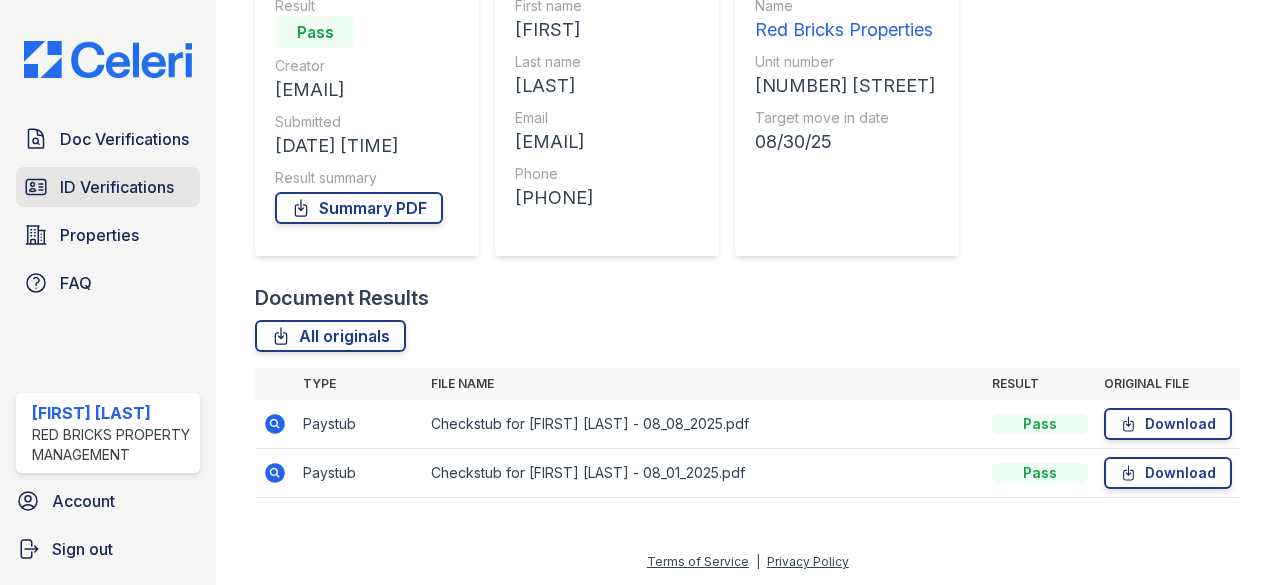 click on "ID Verifications" at bounding box center [117, 187] 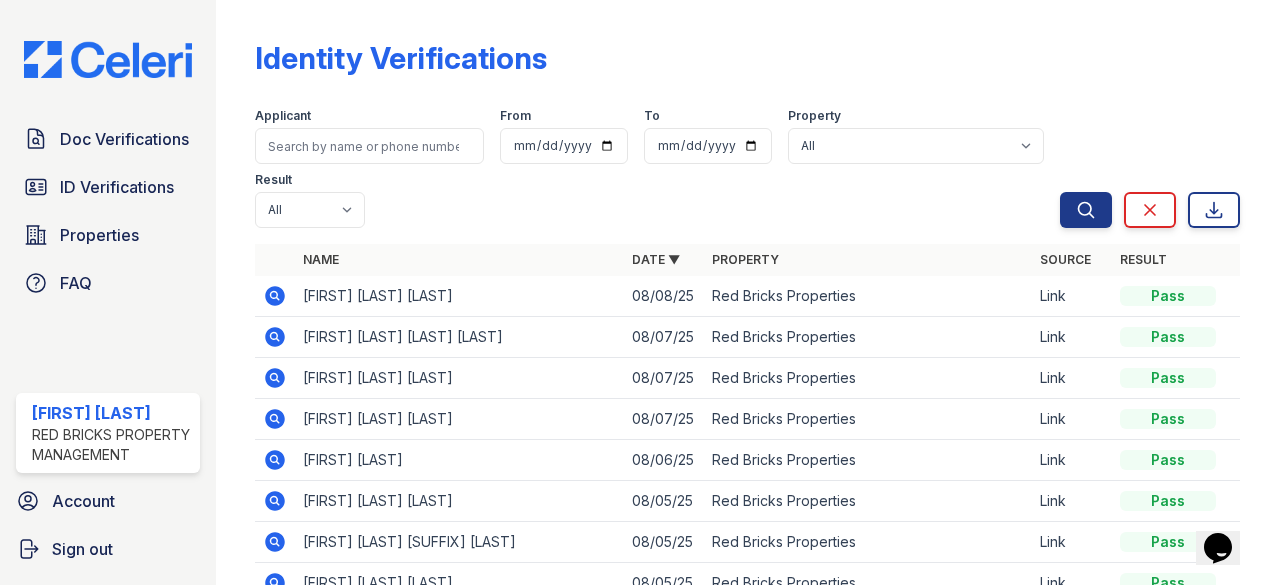 scroll, scrollTop: 0, scrollLeft: 0, axis: both 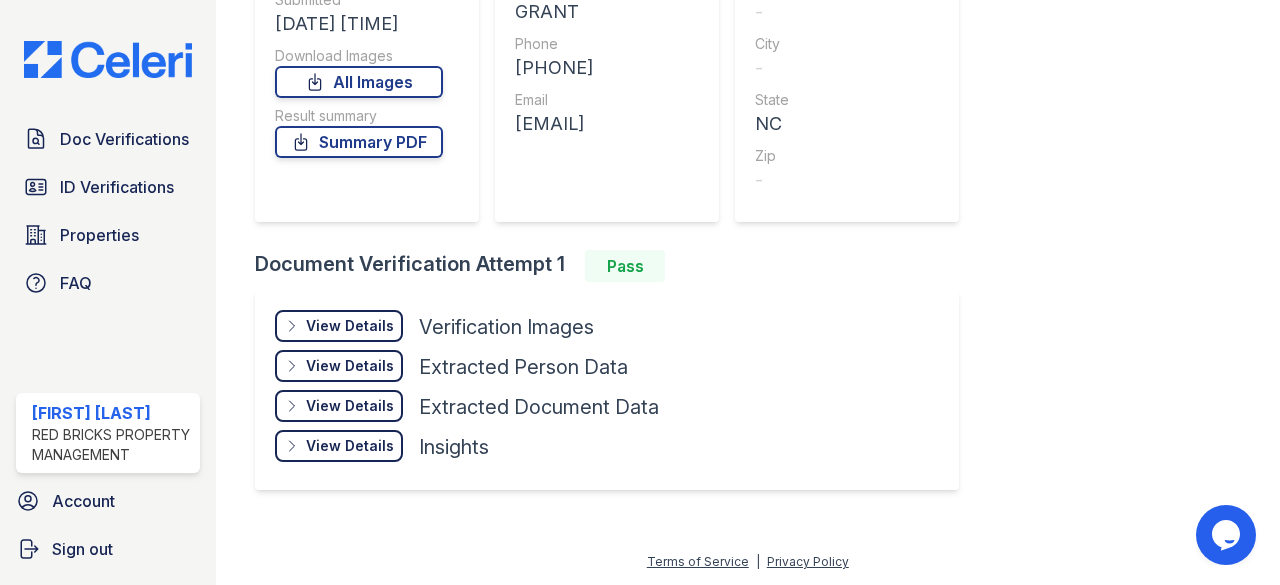 click on "View Details" at bounding box center (350, 326) 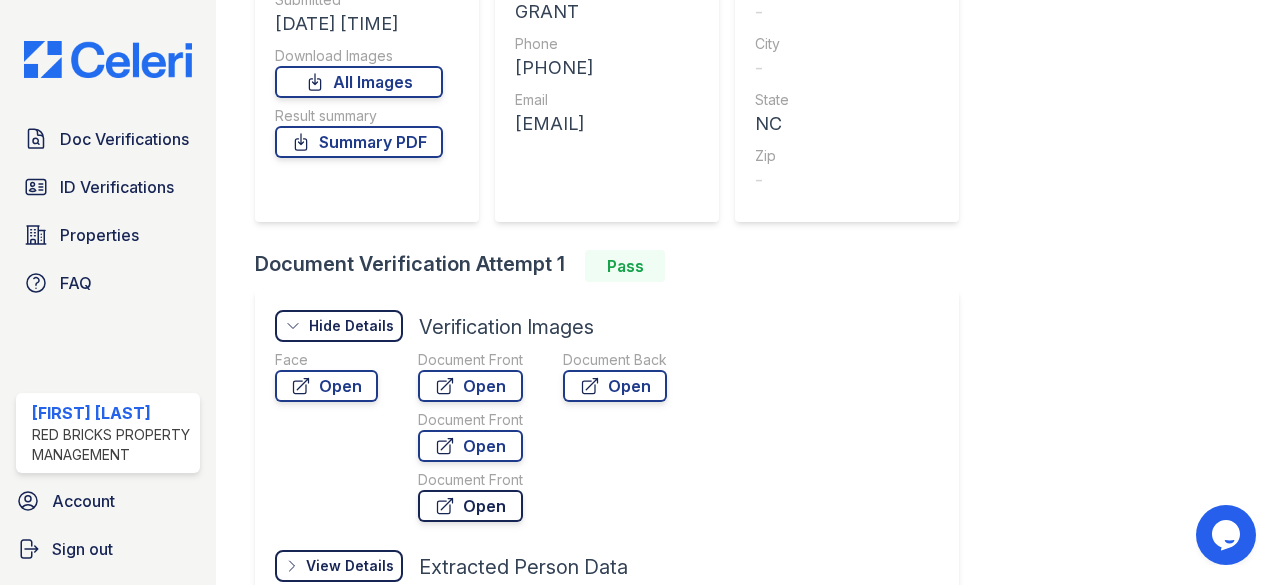 click on "Open" at bounding box center (470, 506) 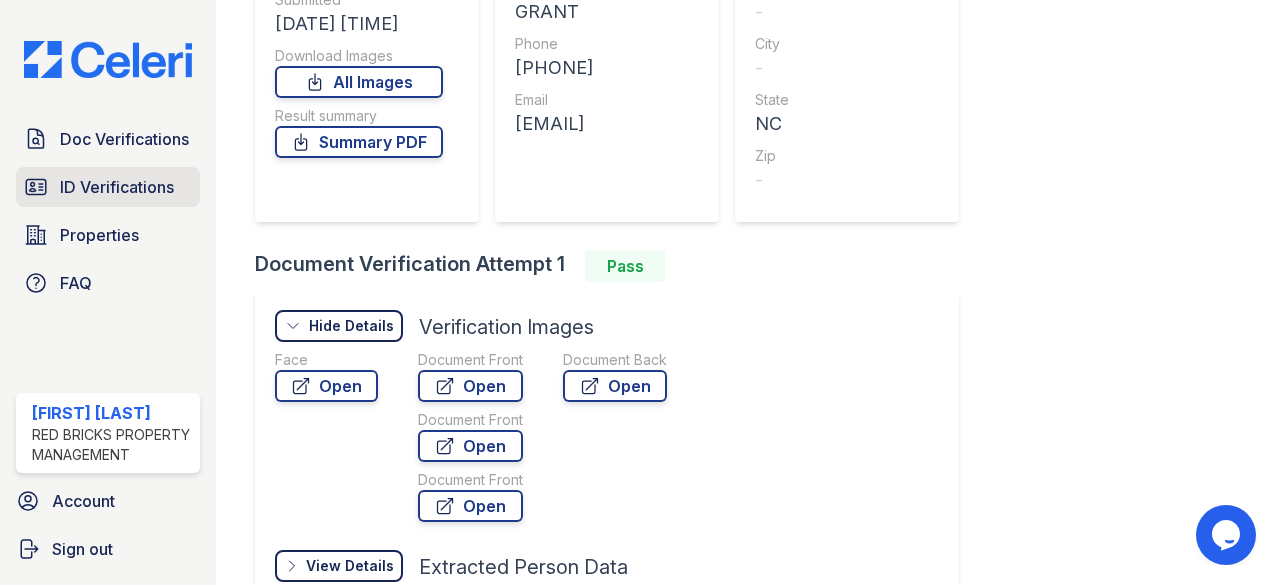 click on "ID Verifications" at bounding box center (117, 187) 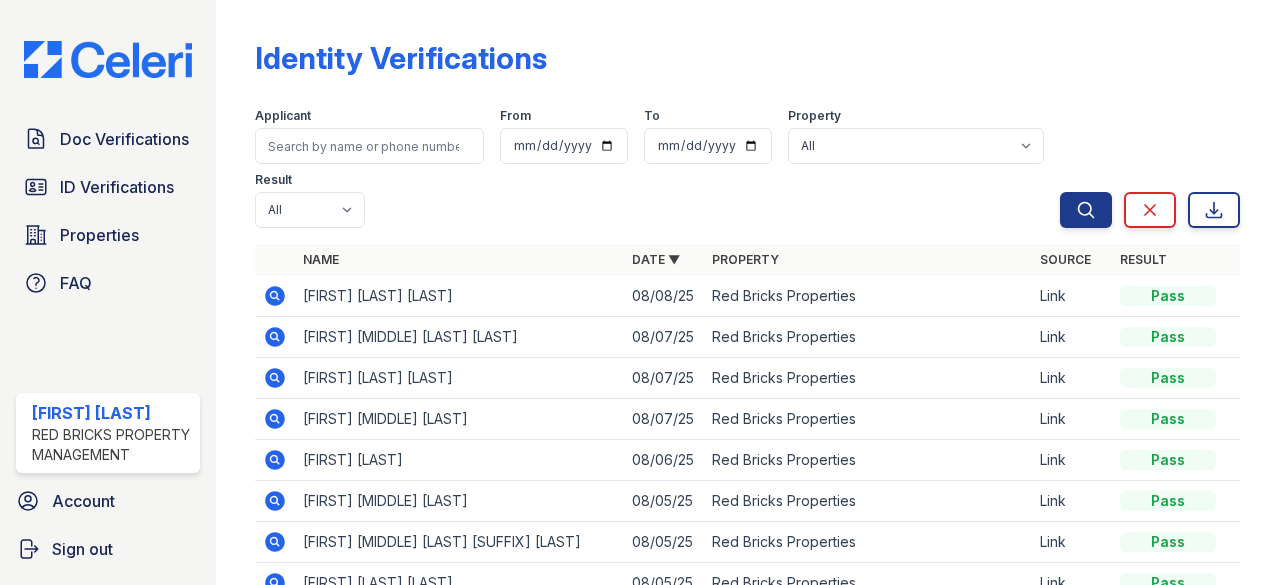 click 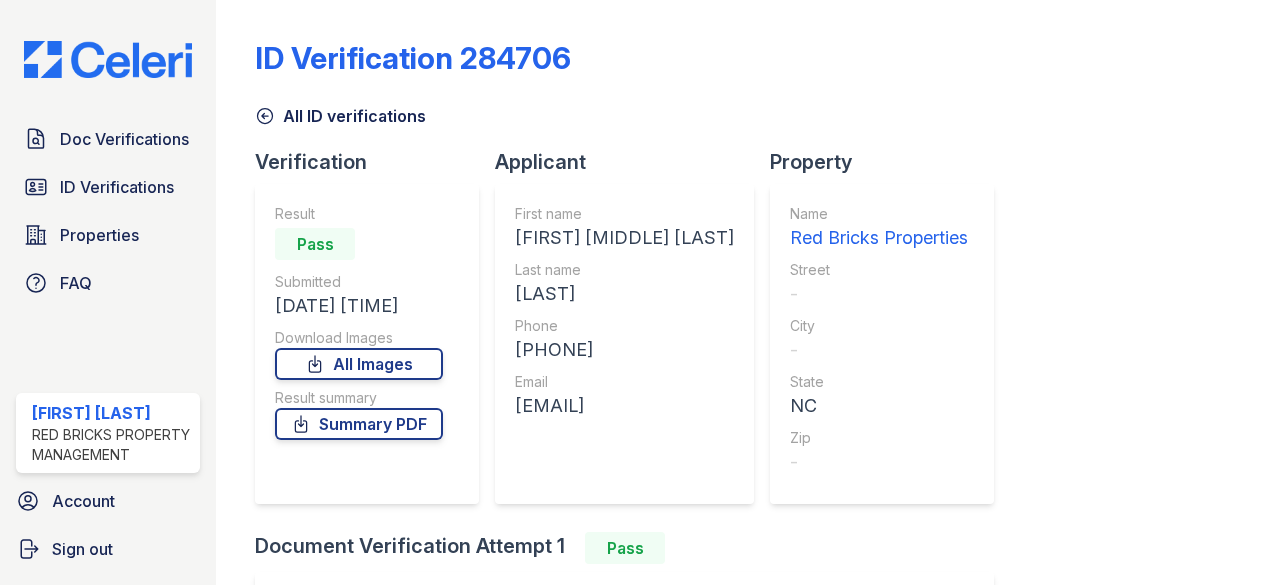 scroll, scrollTop: 0, scrollLeft: 0, axis: both 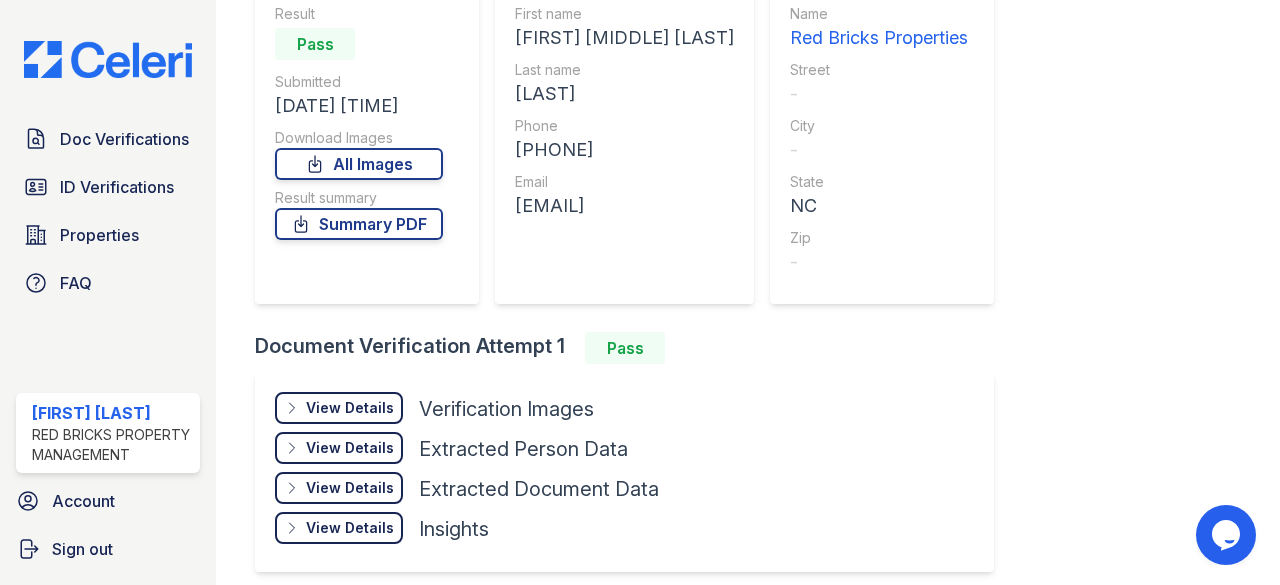 click on "View Details" at bounding box center [350, 408] 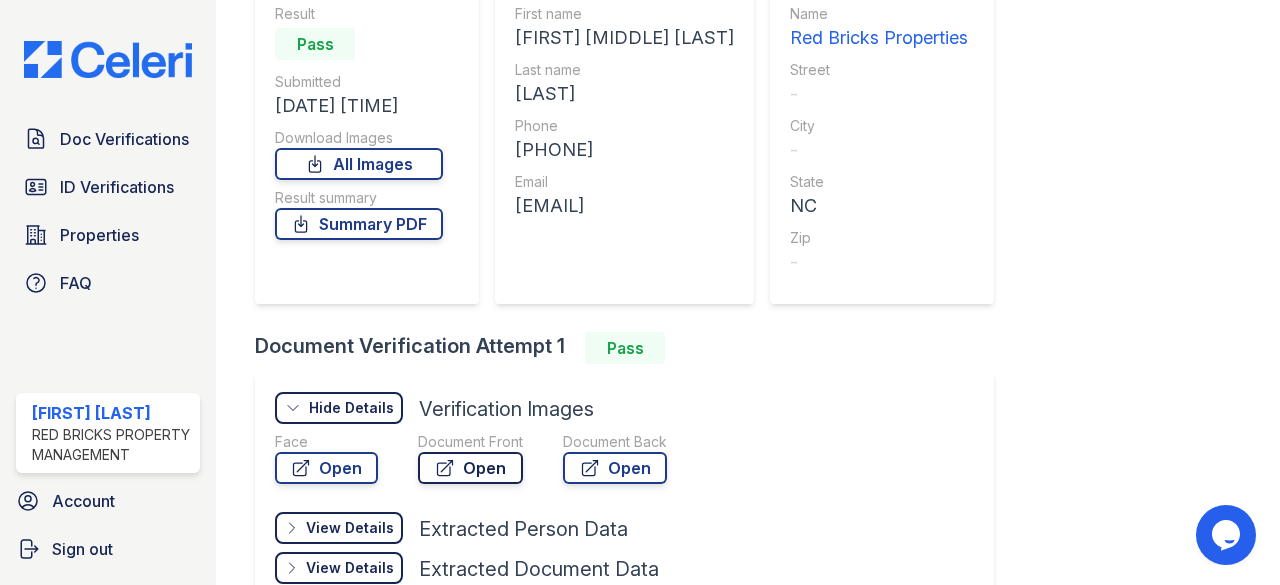 click on "Open" at bounding box center (470, 468) 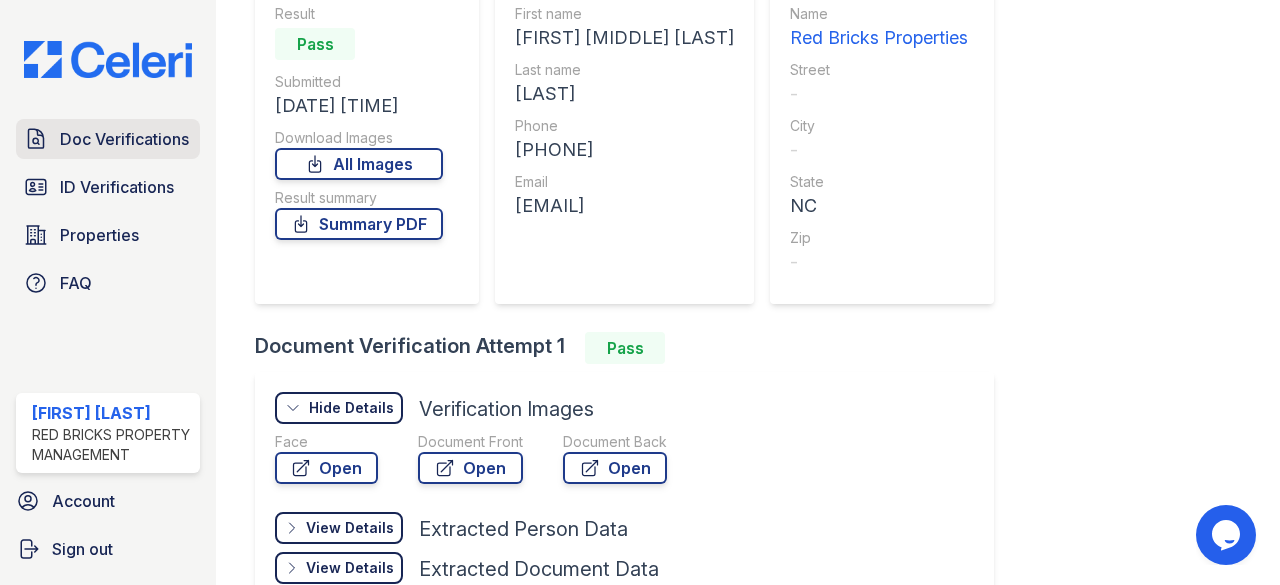 click on "Doc Verifications" at bounding box center (124, 139) 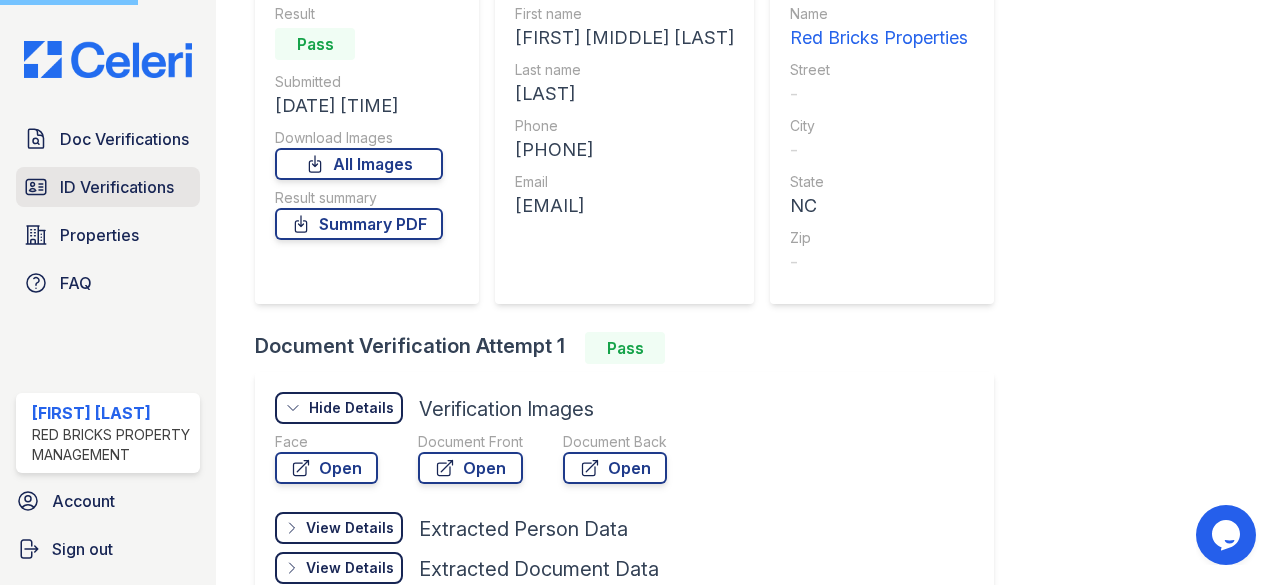 click on "ID Verifications" at bounding box center (117, 187) 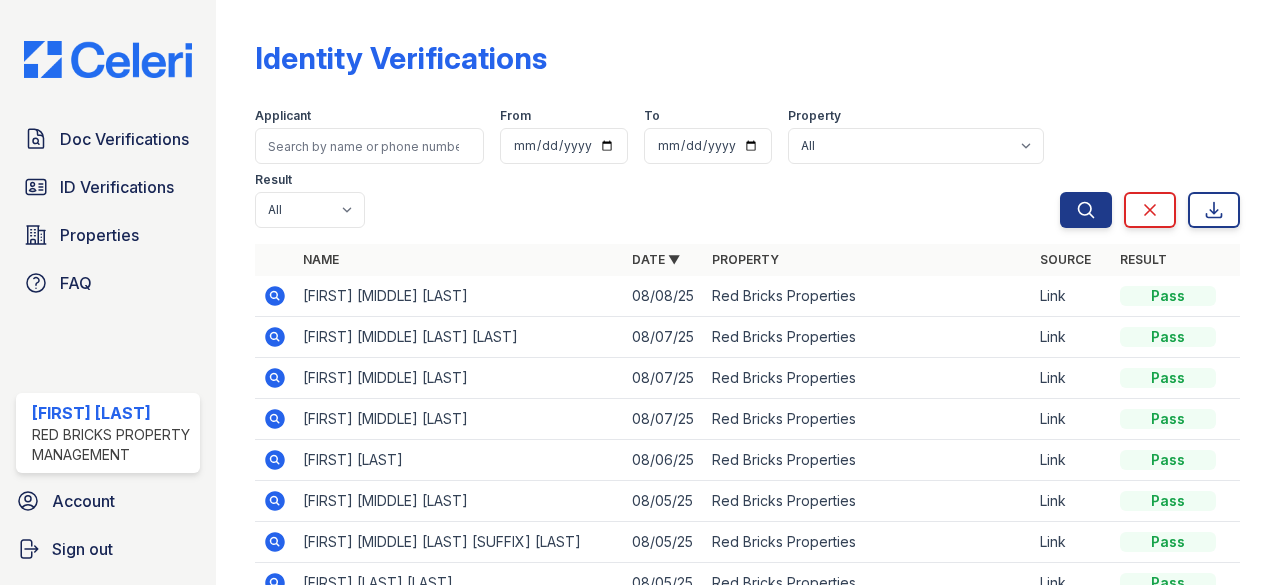 click 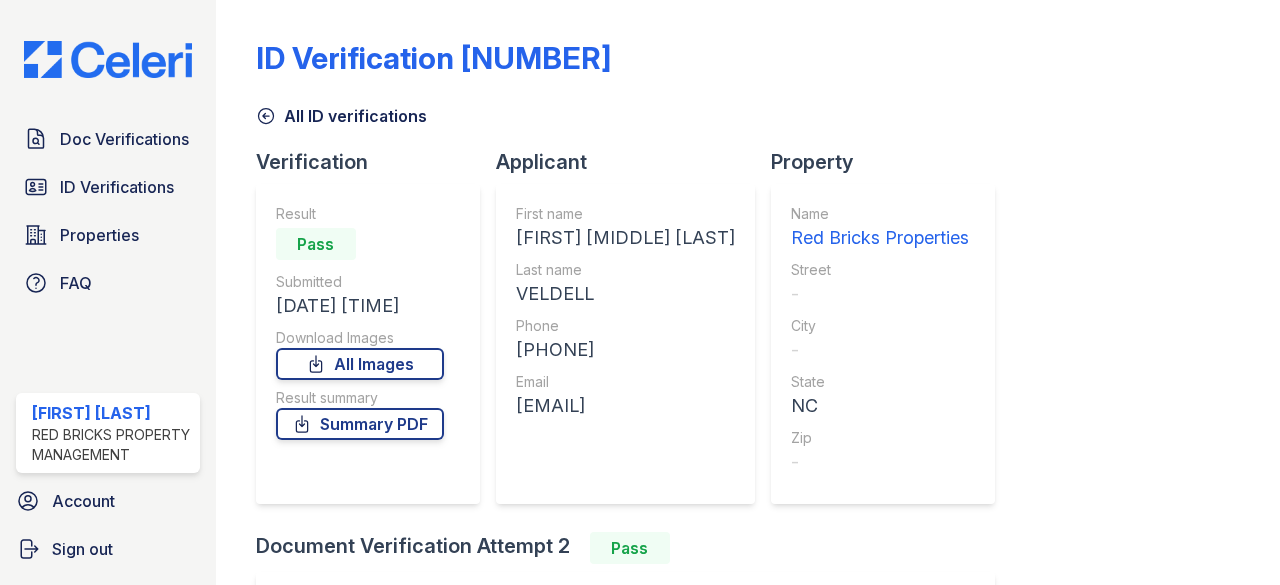 scroll, scrollTop: 0, scrollLeft: 0, axis: both 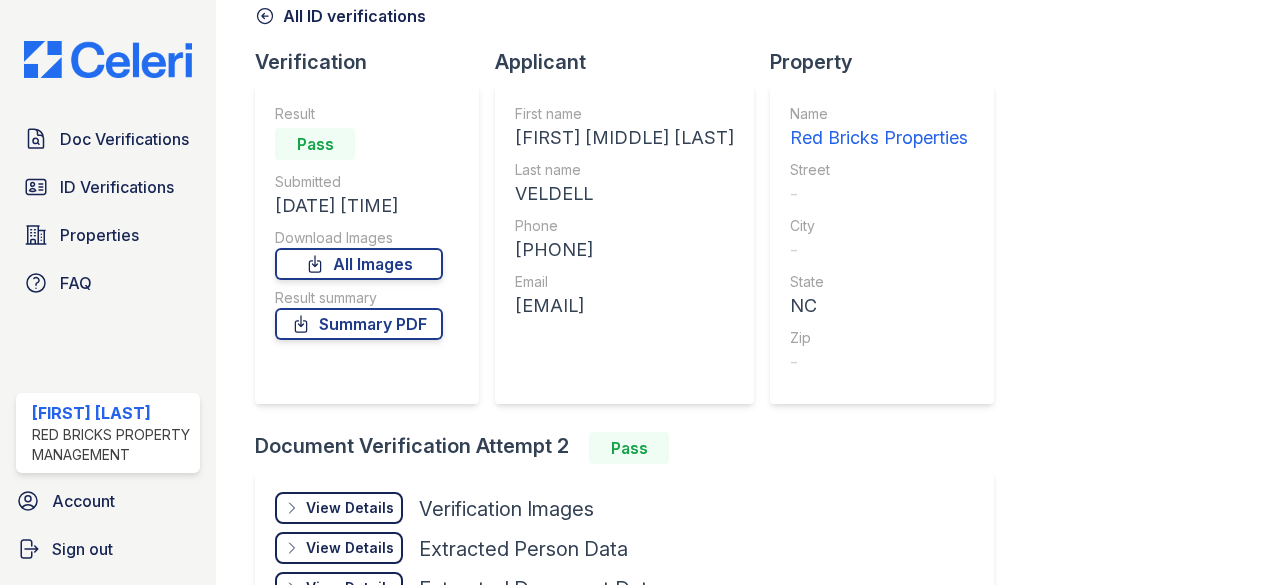 click on "View Details
Details" at bounding box center (339, 508) 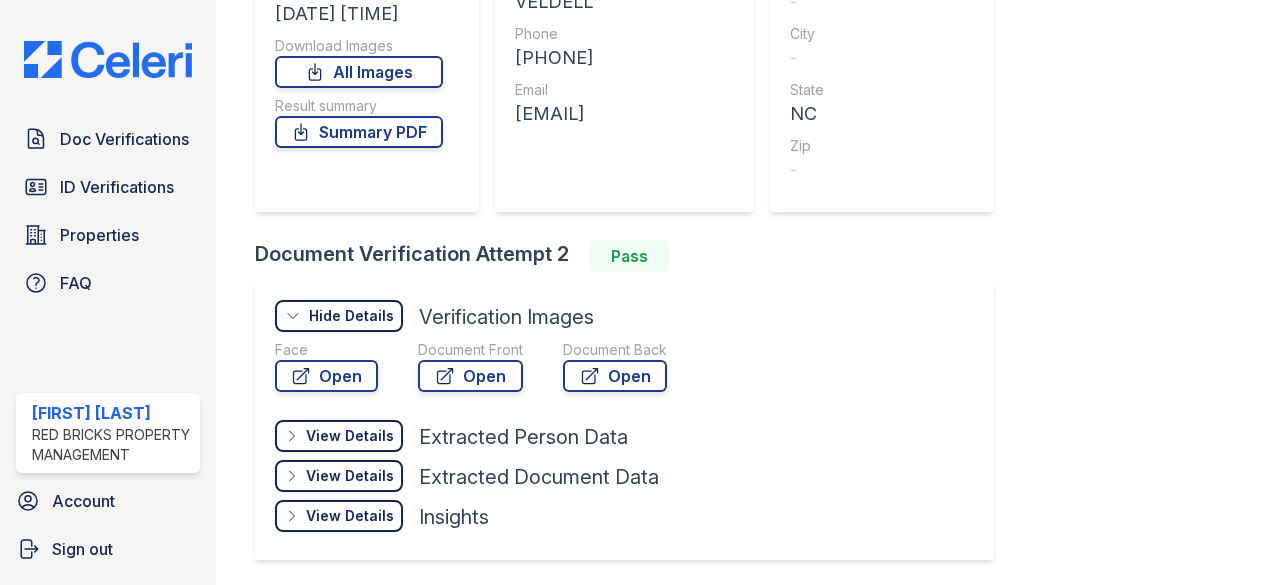 scroll, scrollTop: 300, scrollLeft: 0, axis: vertical 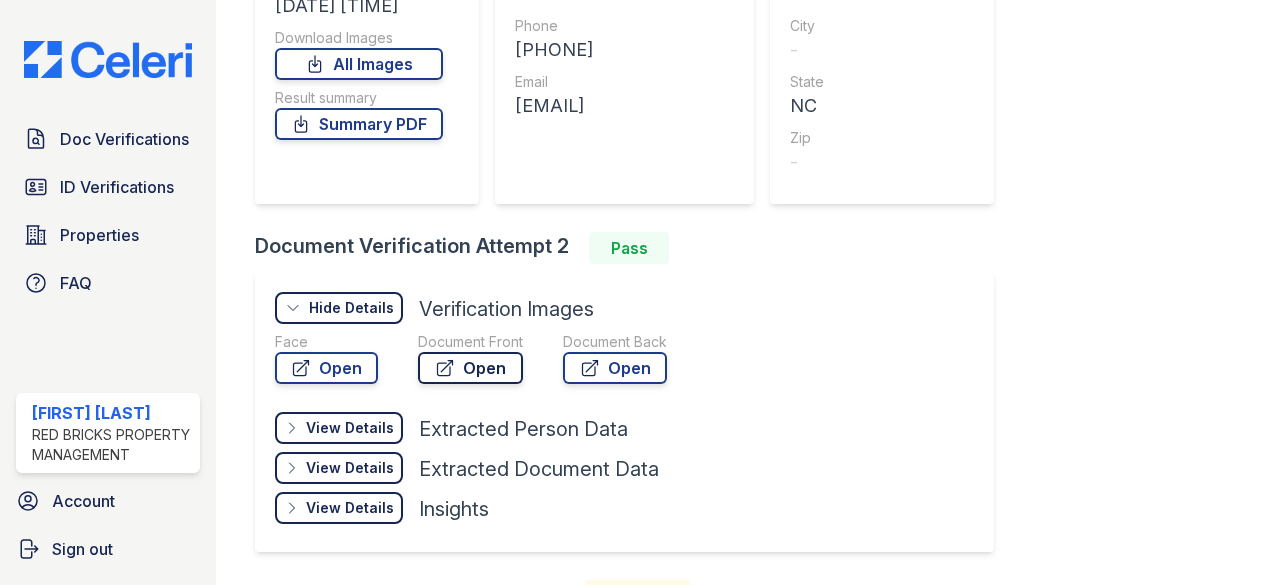 click on "Open" at bounding box center [470, 368] 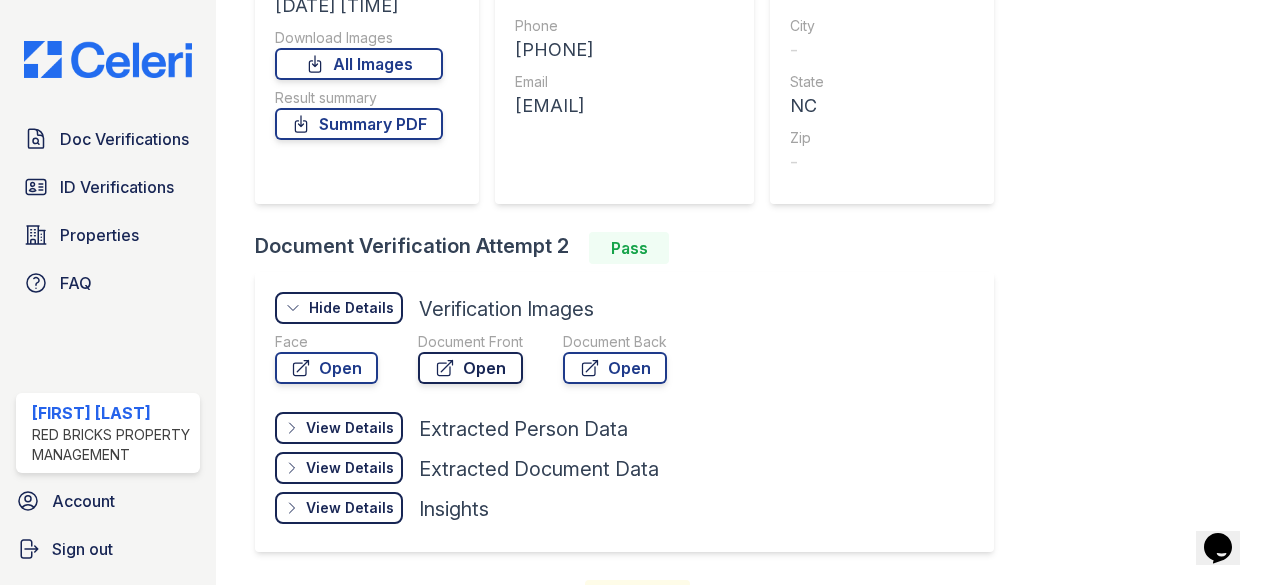 scroll, scrollTop: 0, scrollLeft: 0, axis: both 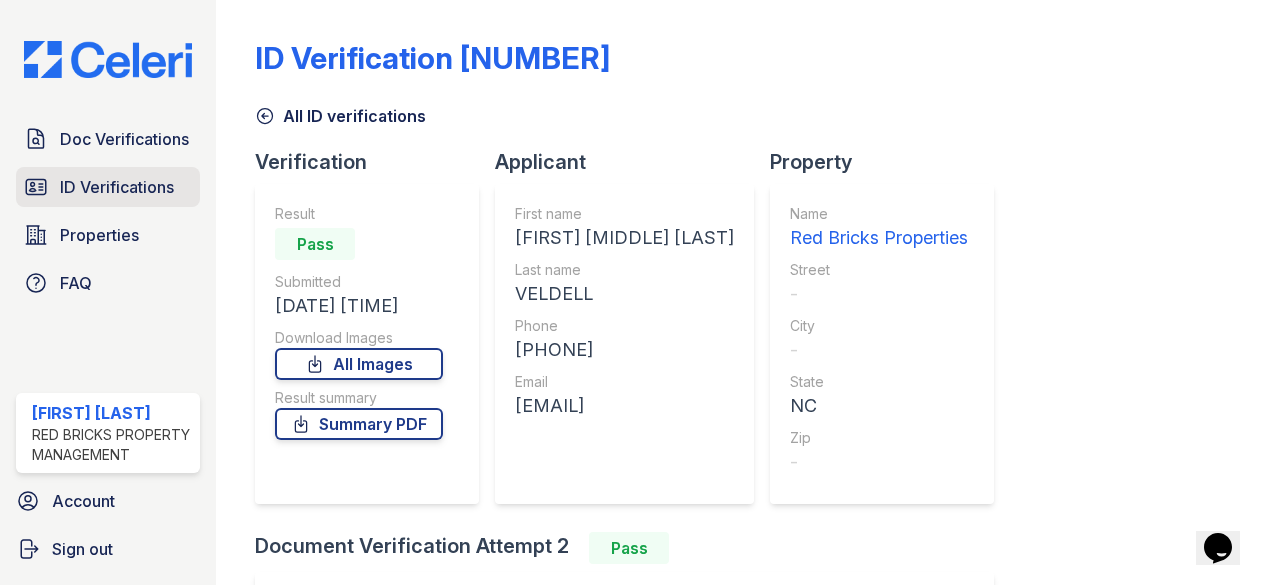 click on "ID Verifications" at bounding box center [117, 187] 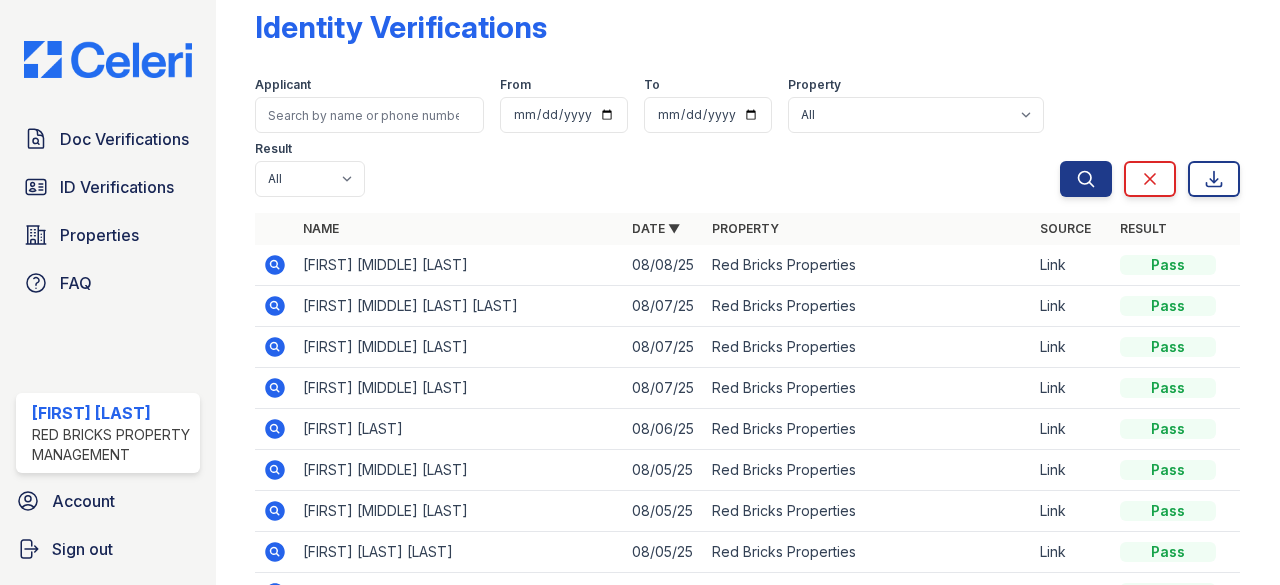 scroll, scrollTop: 0, scrollLeft: 0, axis: both 